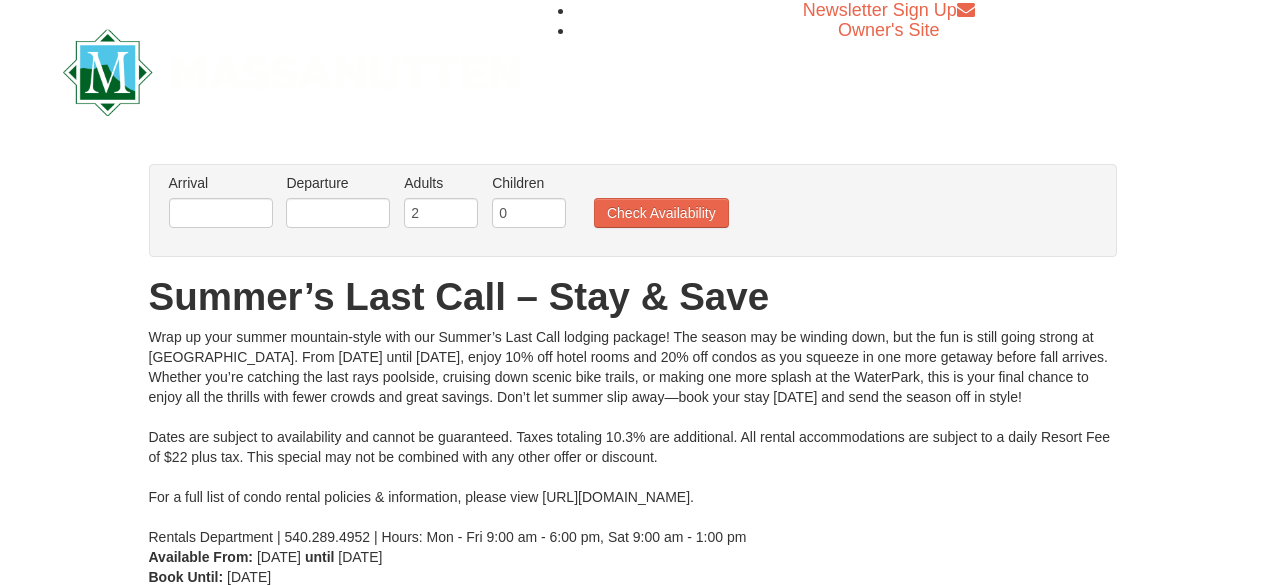 scroll, scrollTop: 0, scrollLeft: 0, axis: both 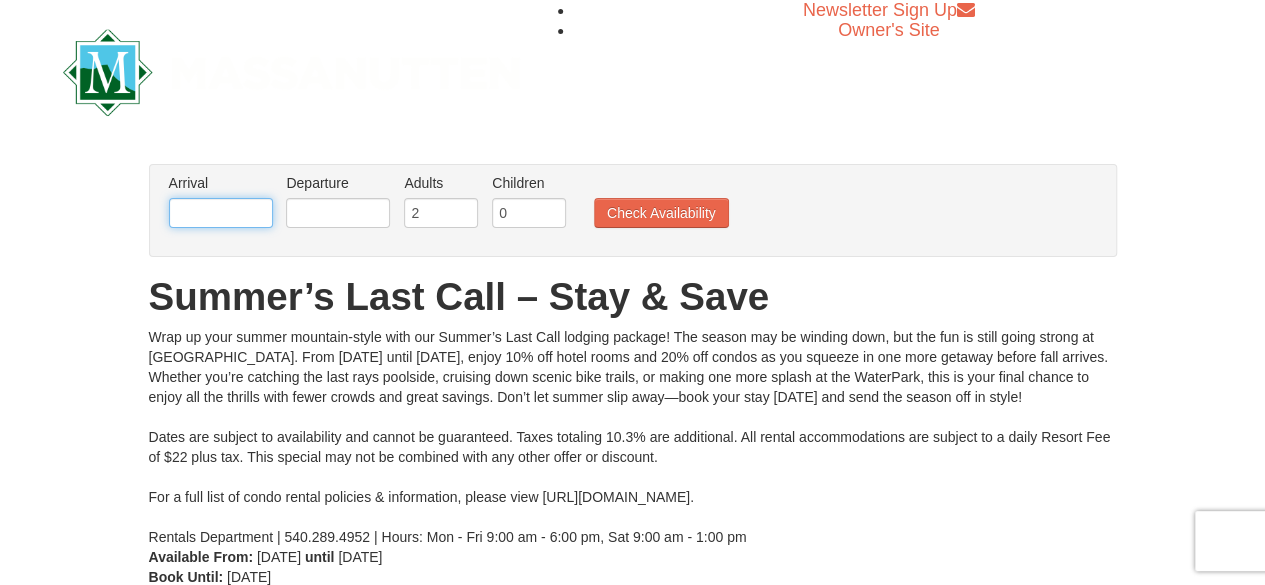 click at bounding box center [221, 213] 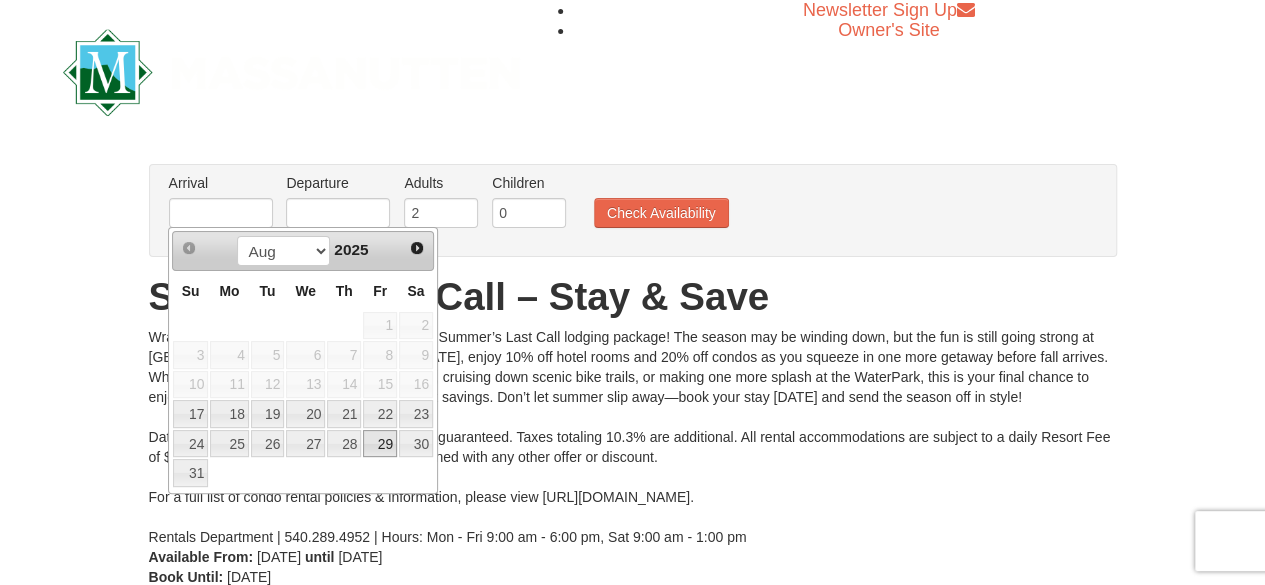 click on "29" at bounding box center [380, 444] 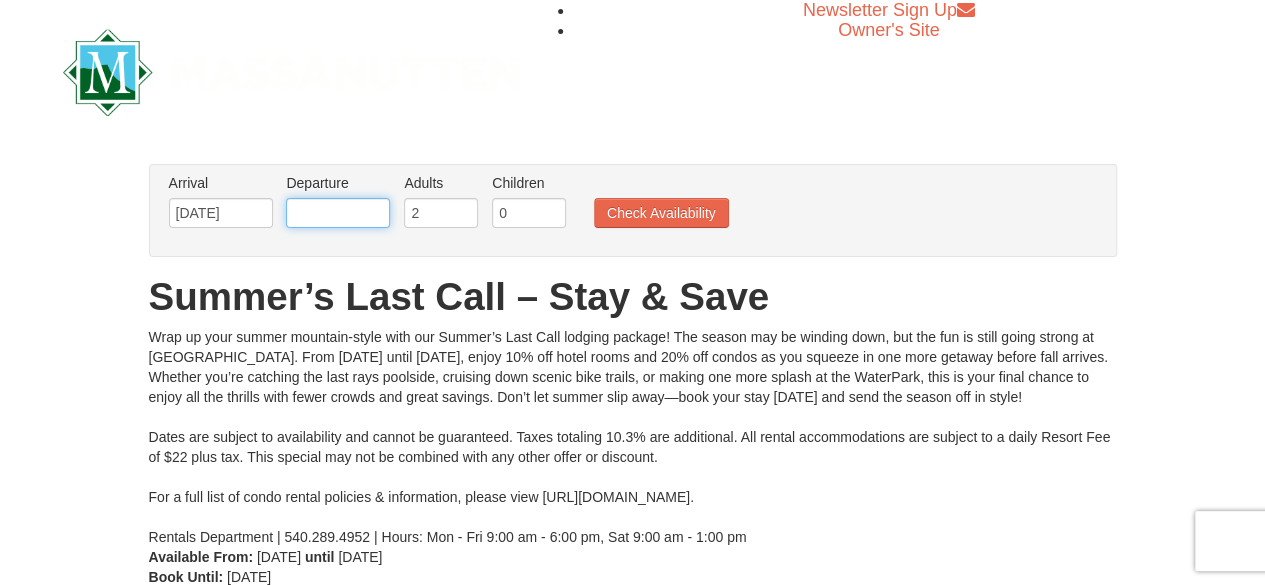 click at bounding box center (338, 213) 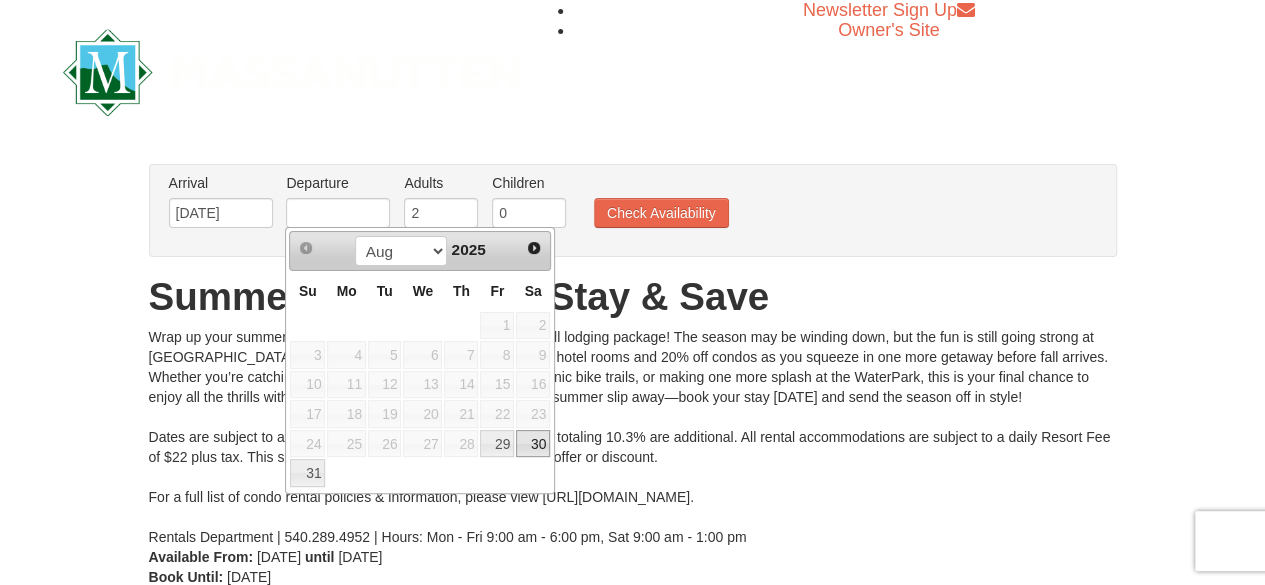 click on "30" at bounding box center [533, 444] 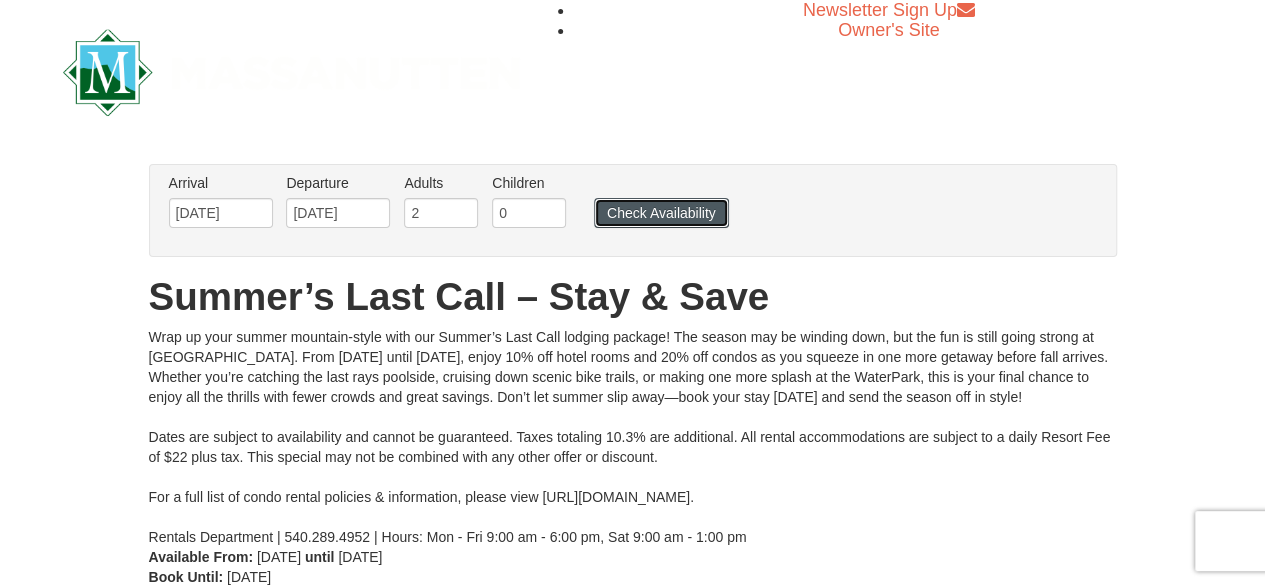 click on "Check Availability" at bounding box center (661, 213) 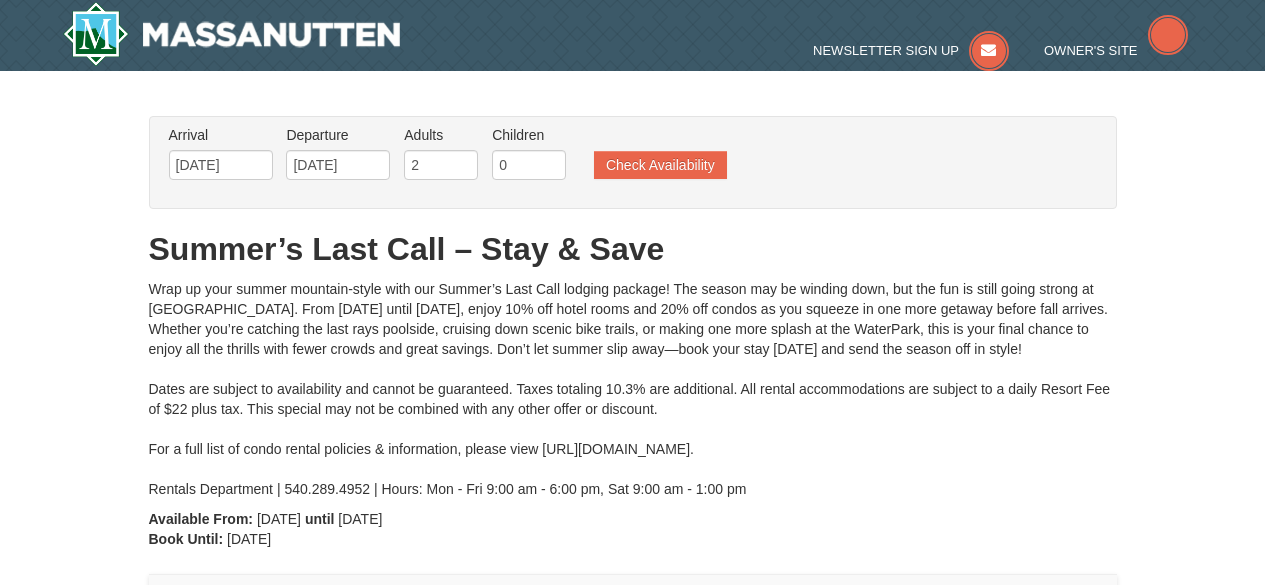 scroll, scrollTop: 78, scrollLeft: 0, axis: vertical 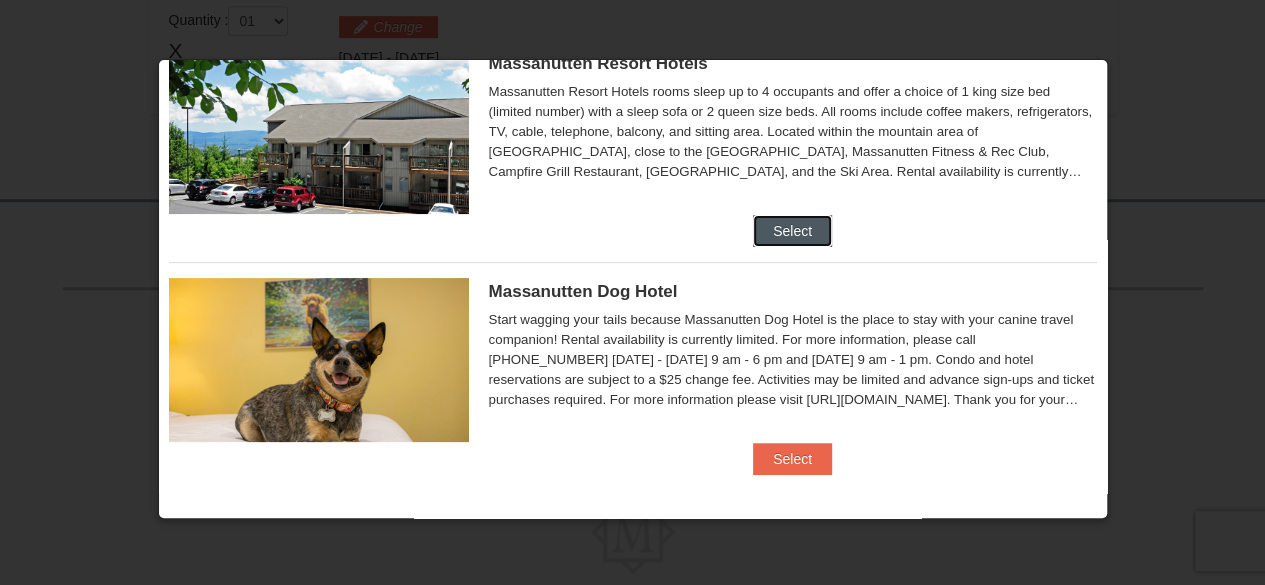 click on "Select" at bounding box center [792, 231] 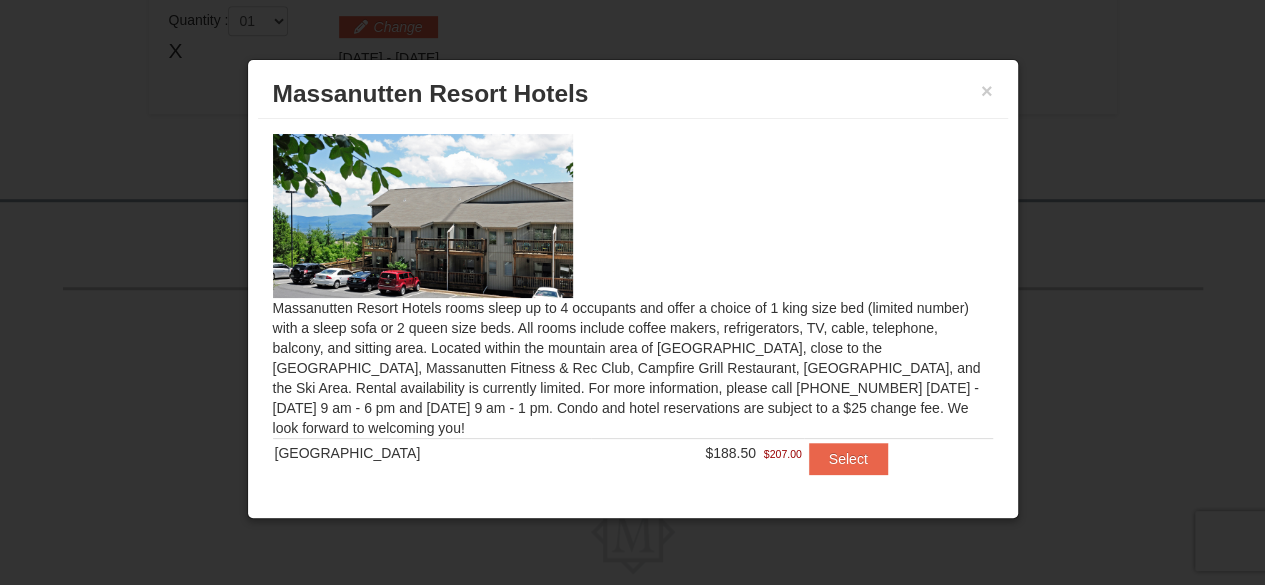 scroll, scrollTop: 76, scrollLeft: 0, axis: vertical 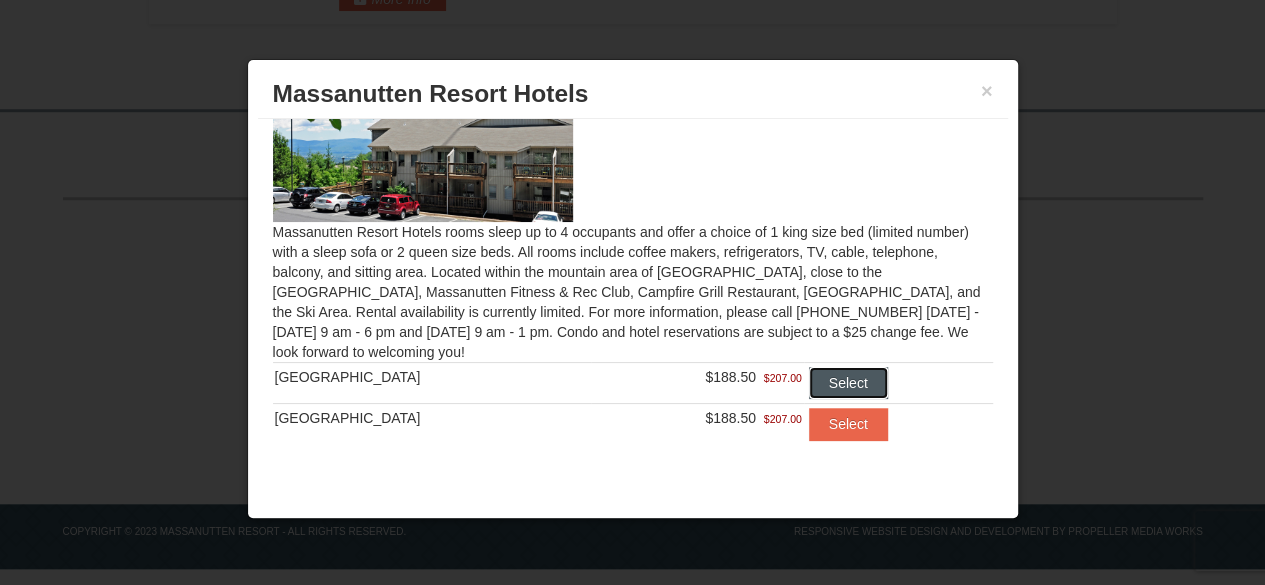 click on "Select" at bounding box center [848, 383] 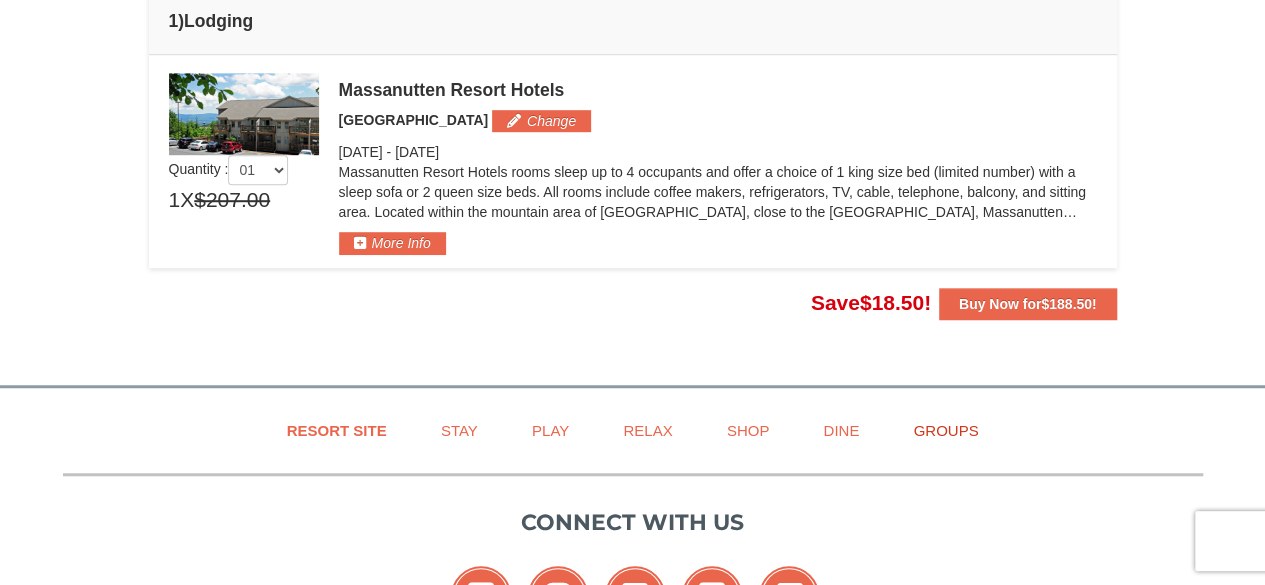 scroll, scrollTop: 627, scrollLeft: 0, axis: vertical 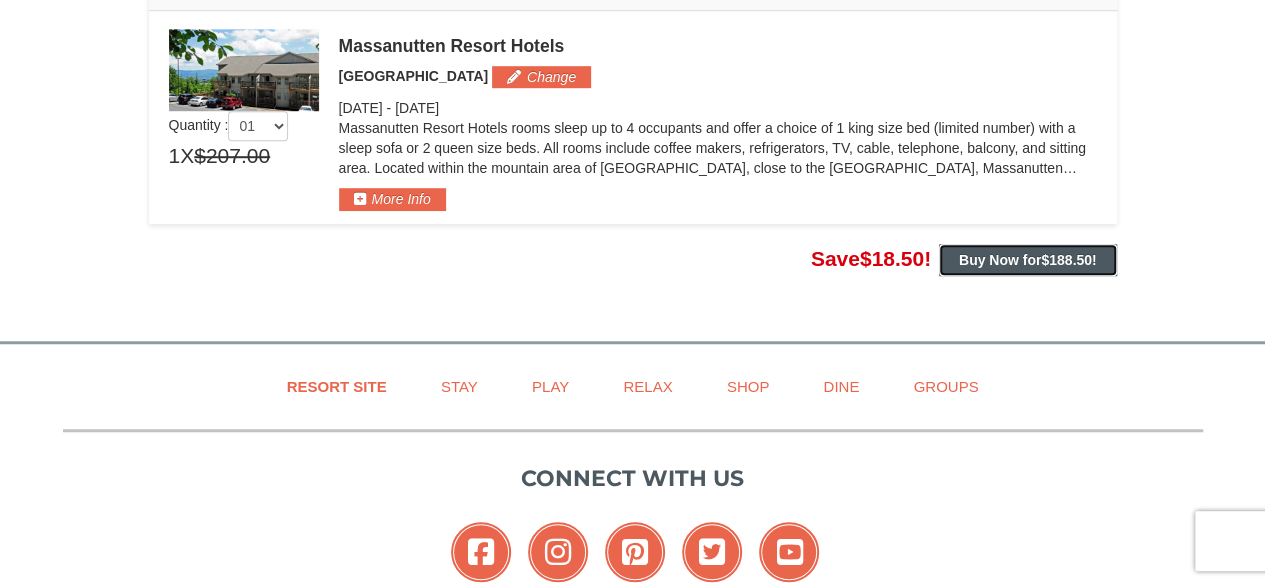 click on "Buy Now for
$188.50 !" at bounding box center (1028, 260) 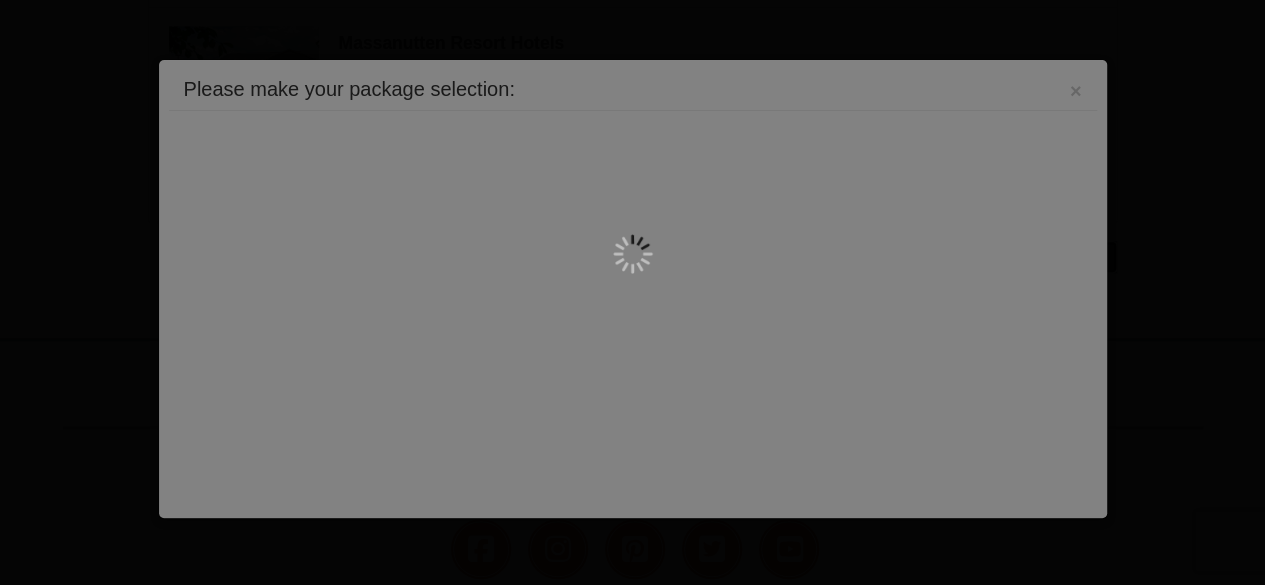 scroll, scrollTop: 634, scrollLeft: 0, axis: vertical 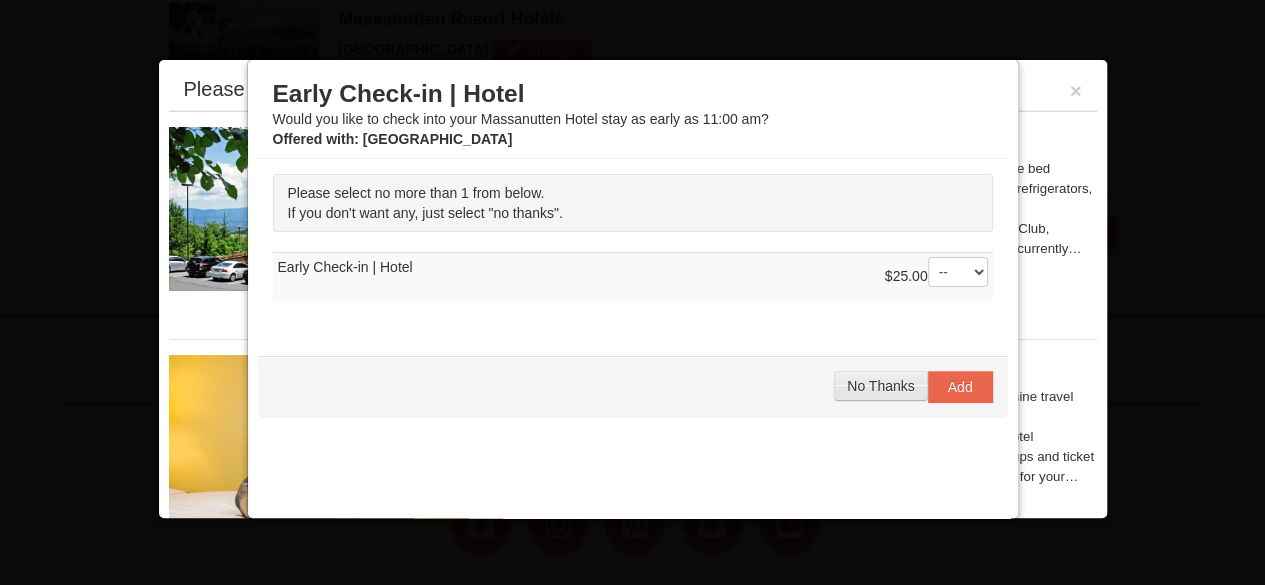 click on "No Thanks" at bounding box center [880, 386] 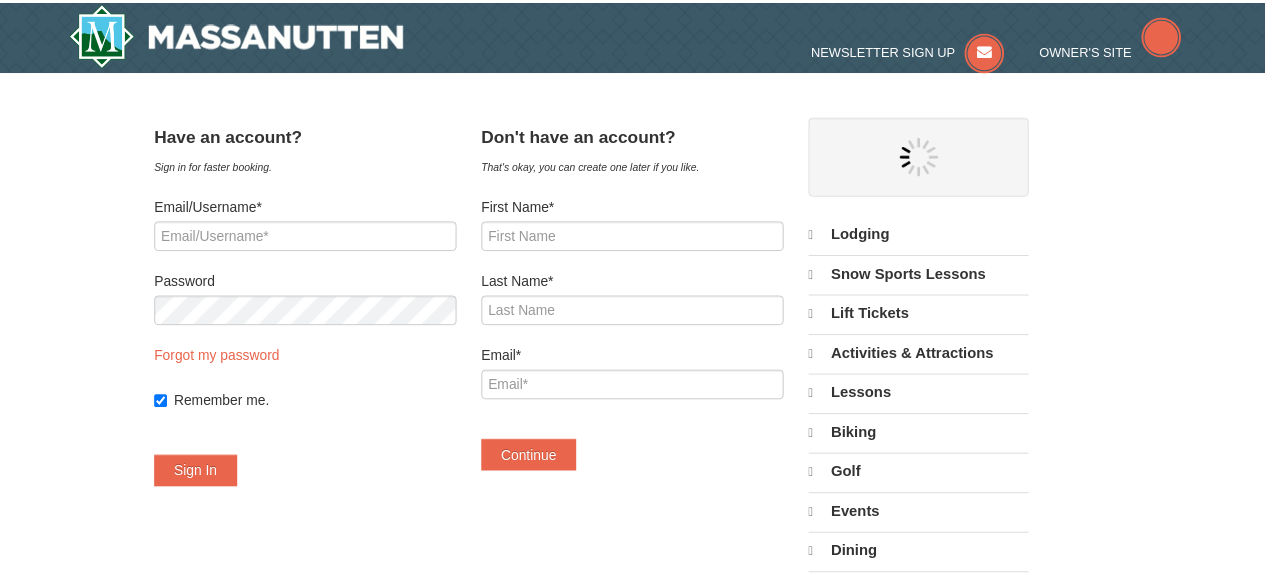 scroll, scrollTop: 0, scrollLeft: 0, axis: both 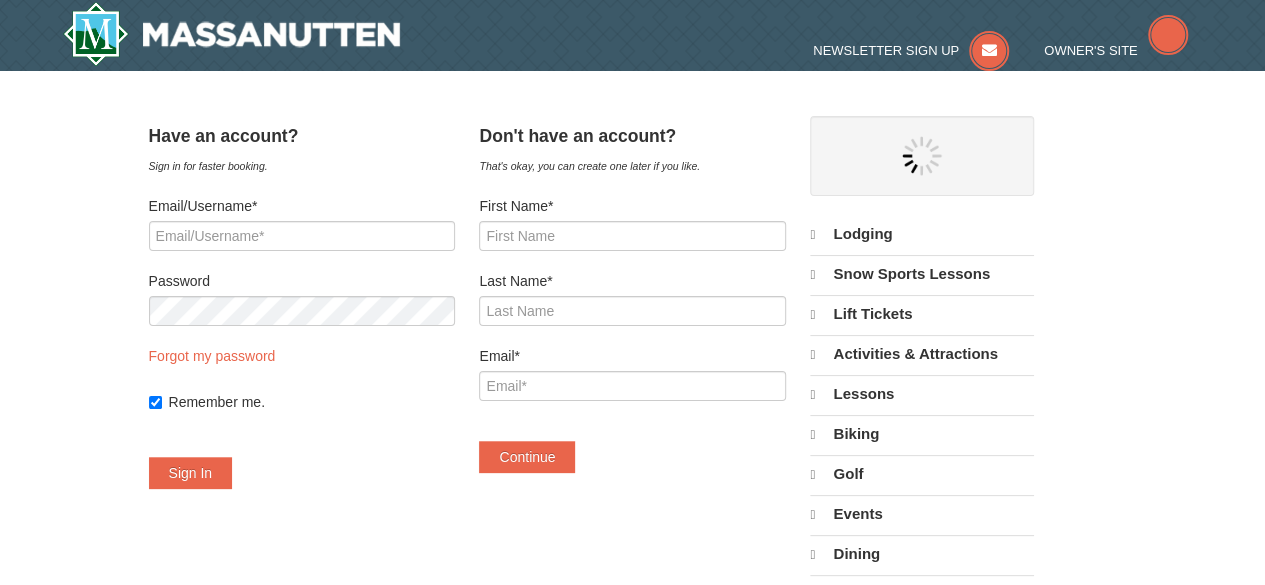select on "7" 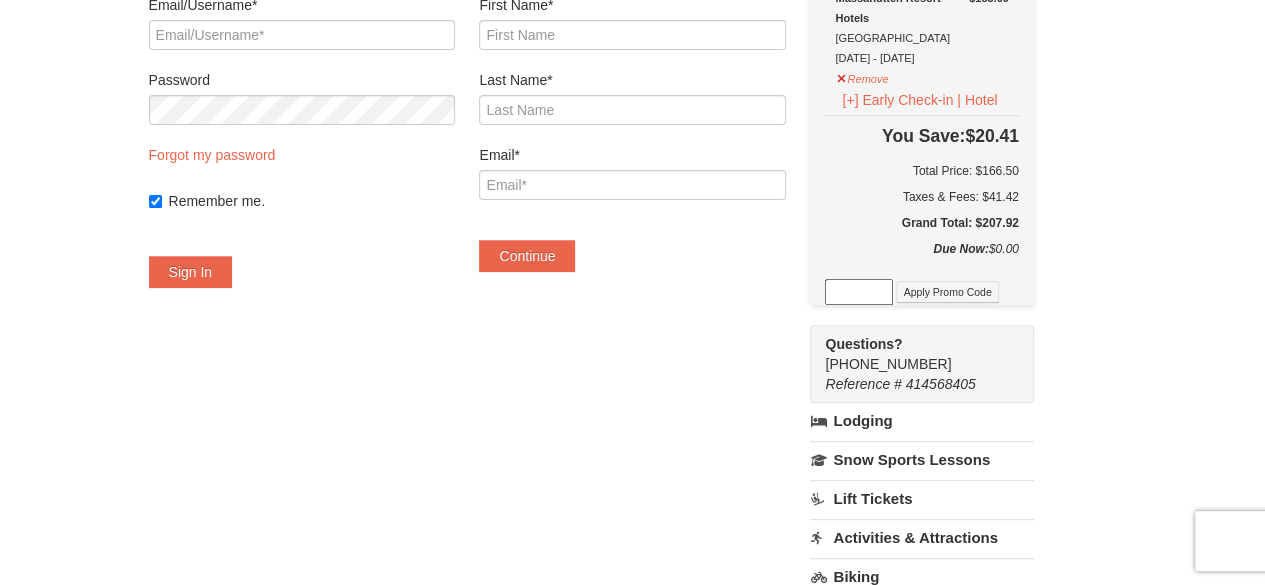 scroll, scrollTop: 100, scrollLeft: 0, axis: vertical 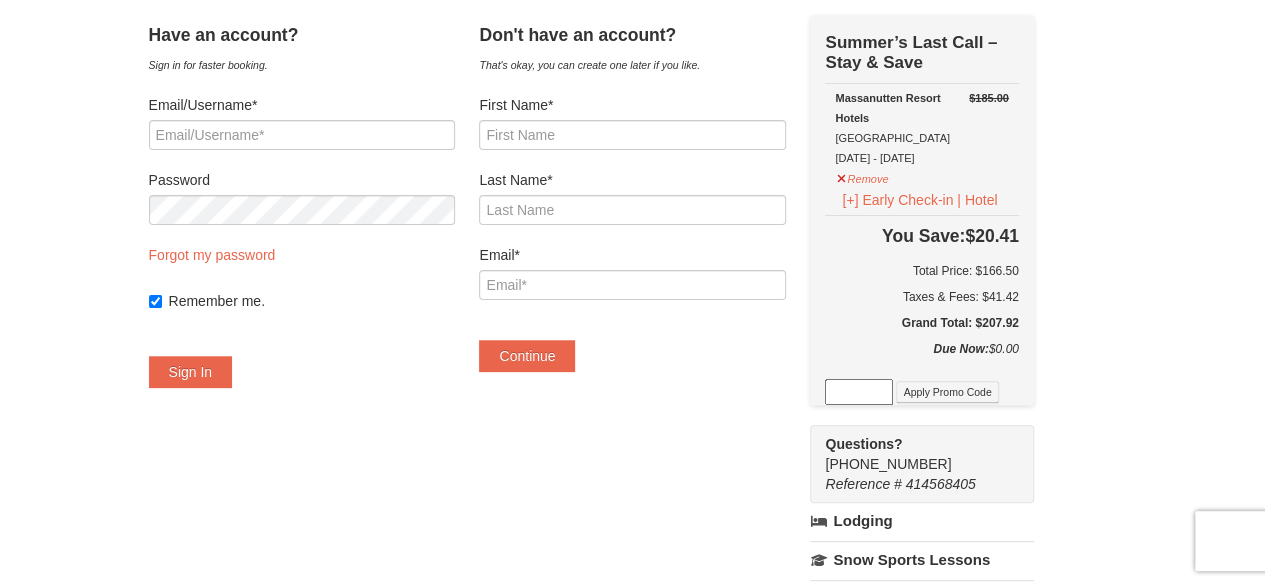 click at bounding box center [859, 392] 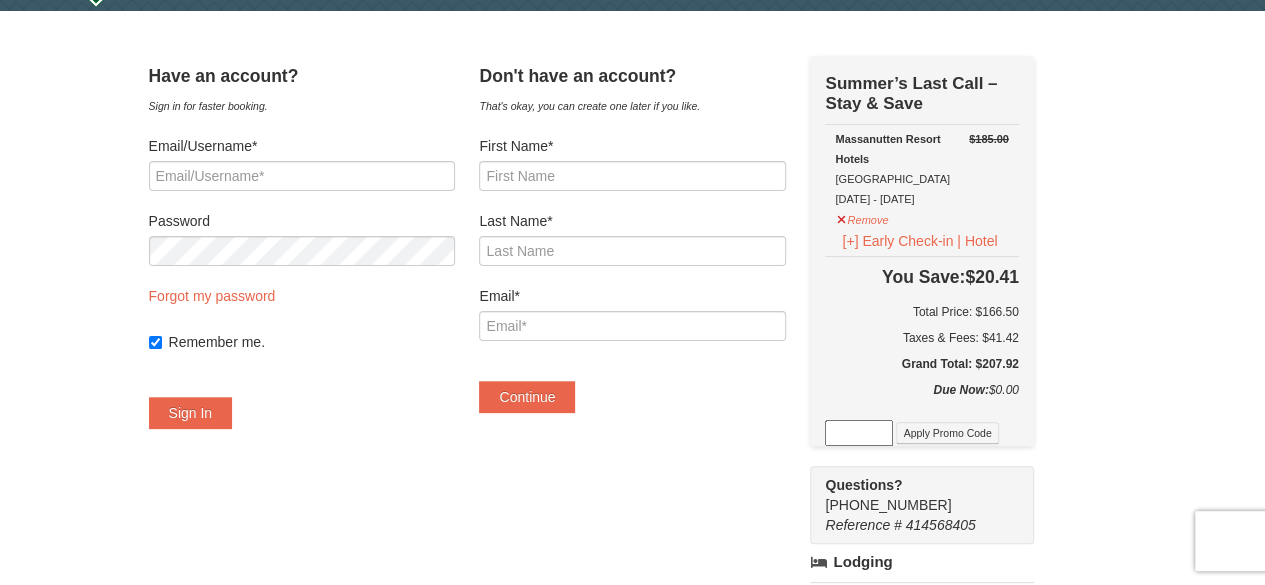 scroll, scrollTop: 0, scrollLeft: 0, axis: both 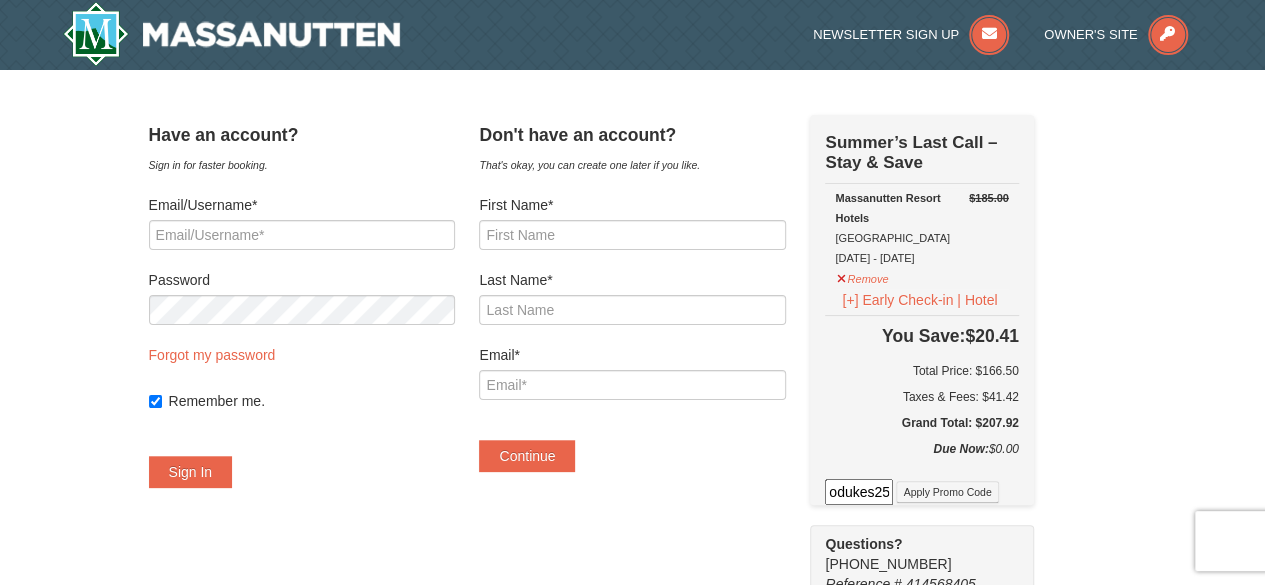 type on "godukes25" 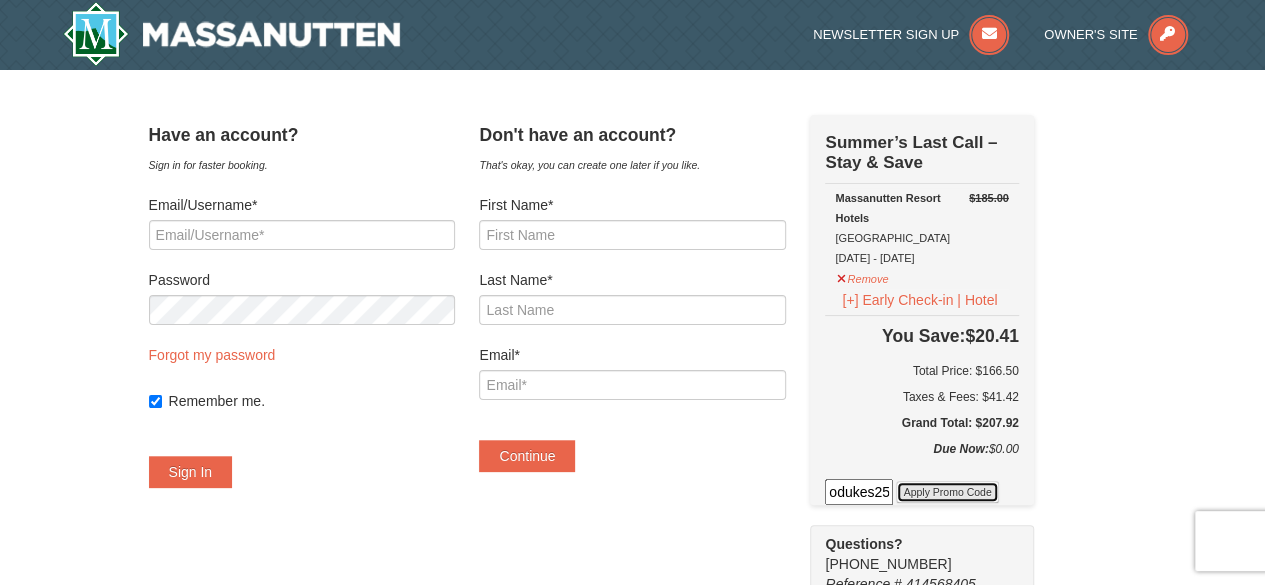 scroll, scrollTop: 0, scrollLeft: 0, axis: both 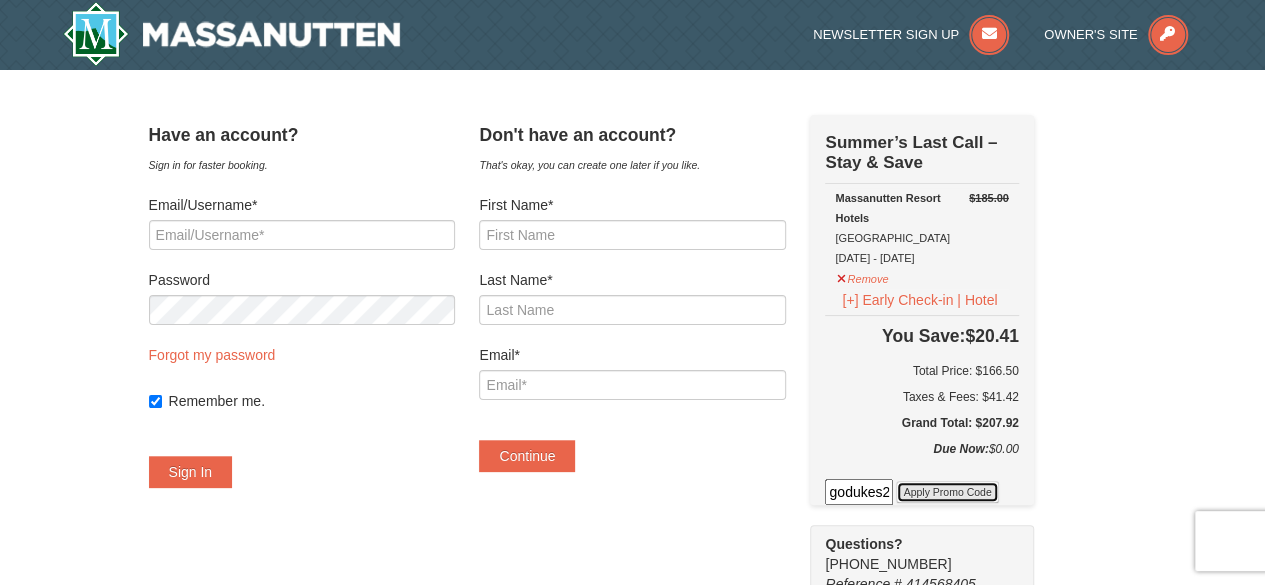click on "Apply Promo Code" at bounding box center (947, 492) 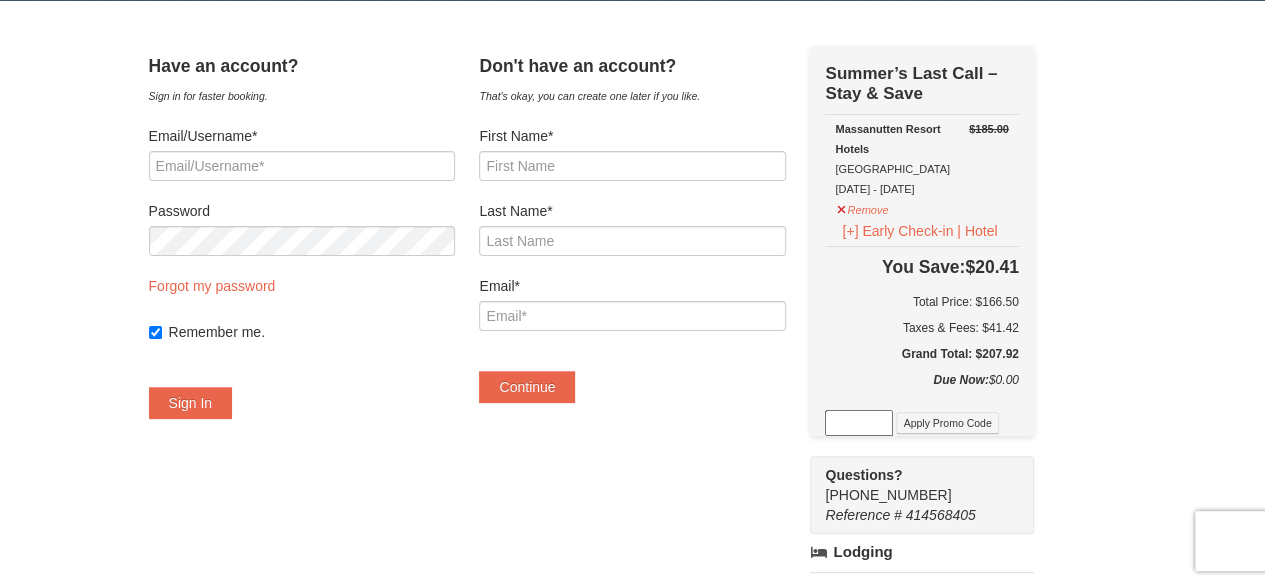 scroll, scrollTop: 0, scrollLeft: 0, axis: both 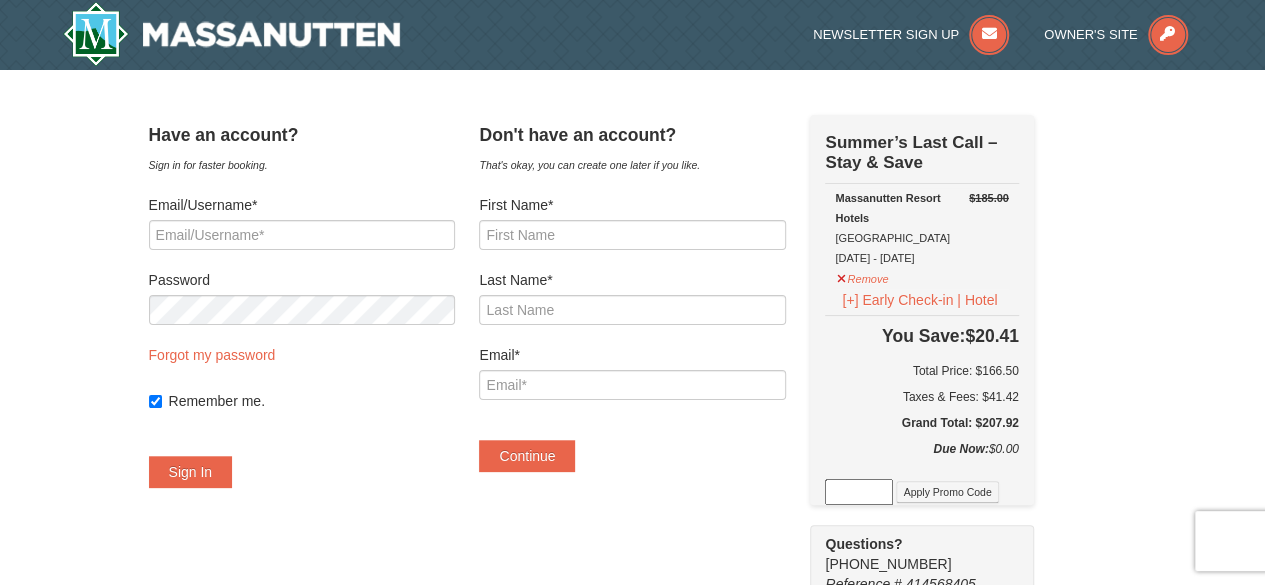 click at bounding box center [859, 492] 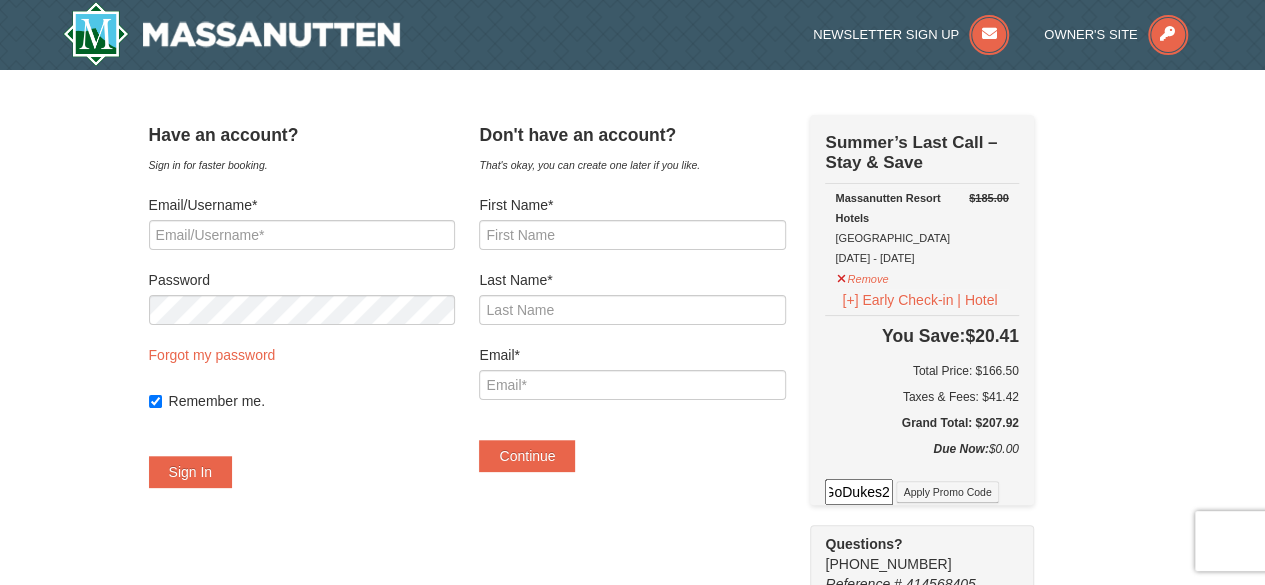 scroll, scrollTop: 0, scrollLeft: 14, axis: horizontal 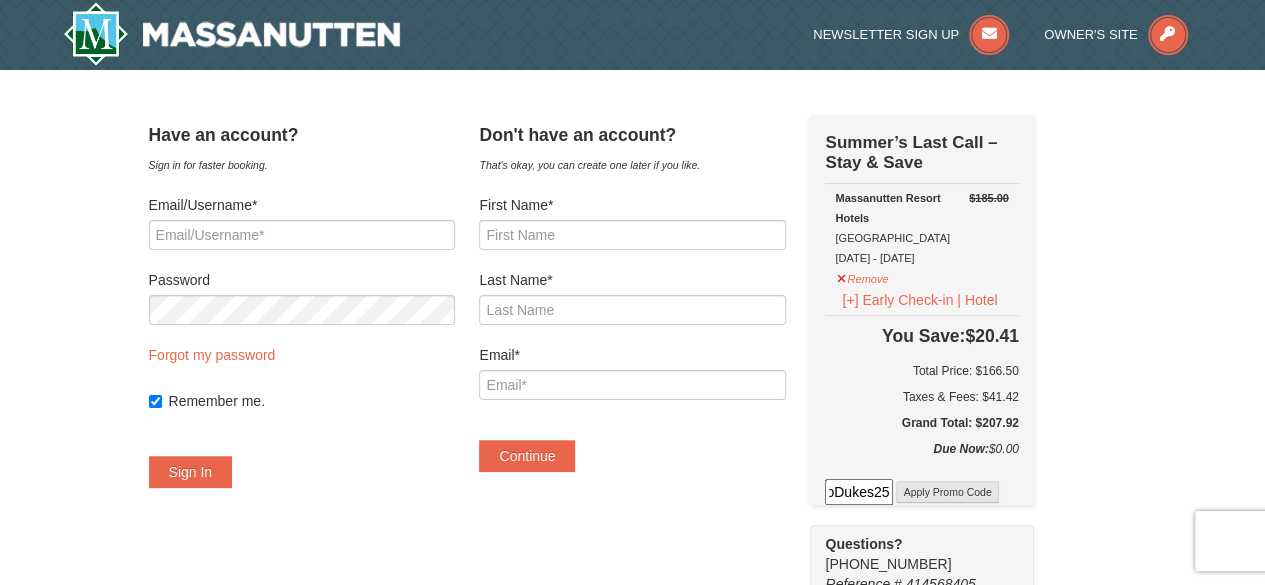 type on "GoDukes25" 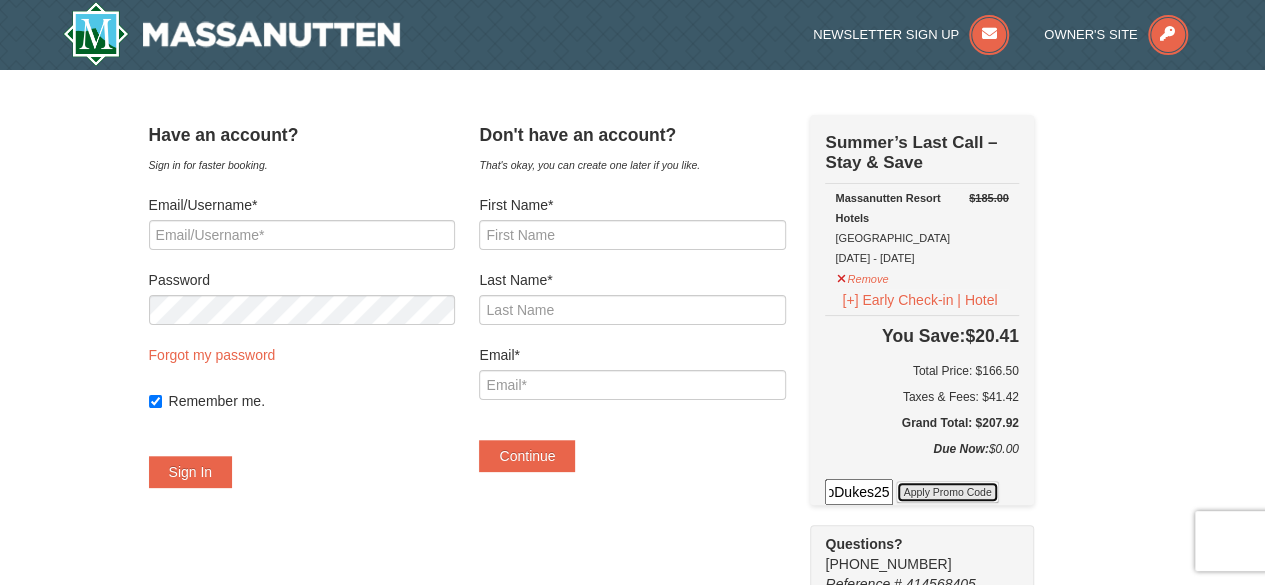 scroll, scrollTop: 0, scrollLeft: 0, axis: both 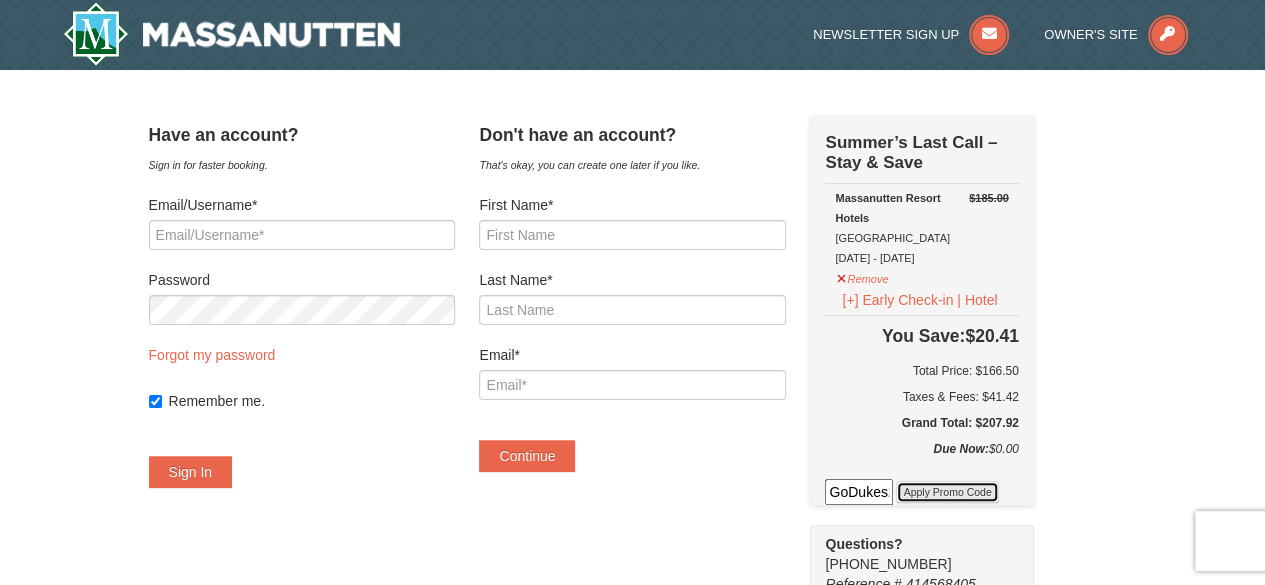 click on "Apply Promo Code" at bounding box center [947, 492] 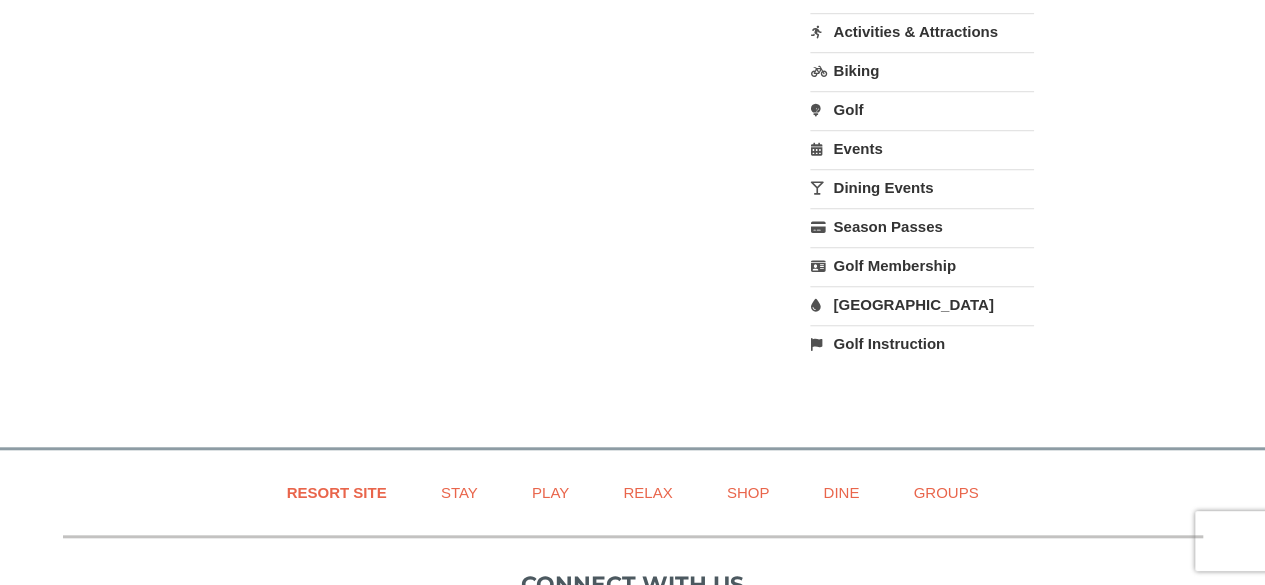 scroll, scrollTop: 700, scrollLeft: 0, axis: vertical 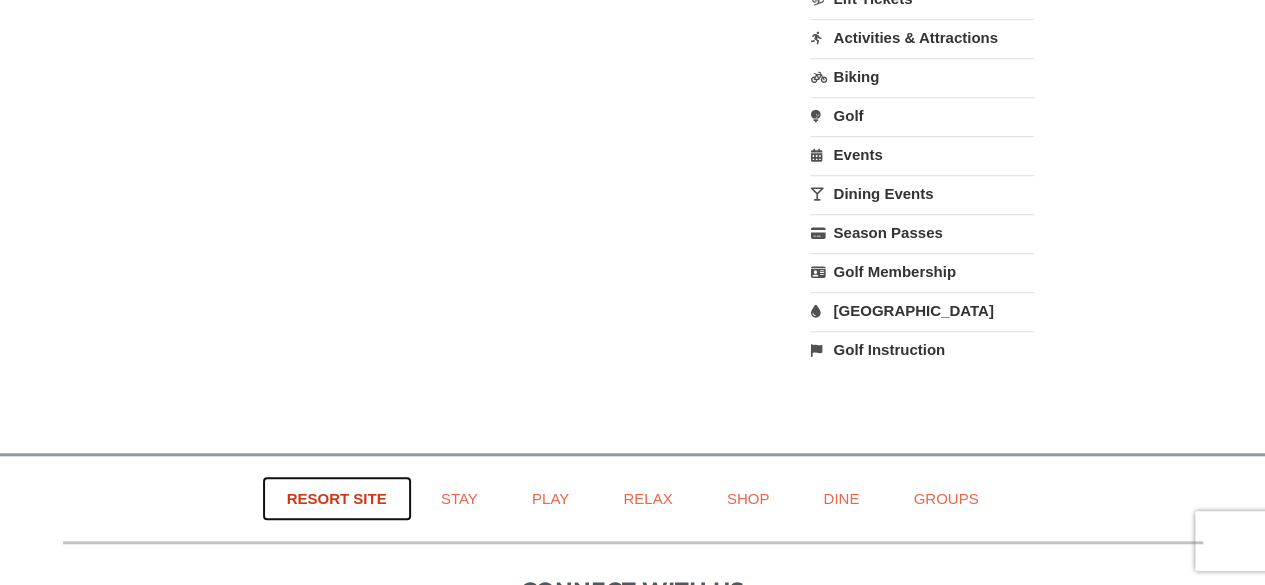 click on "Resort Site" at bounding box center [337, 498] 